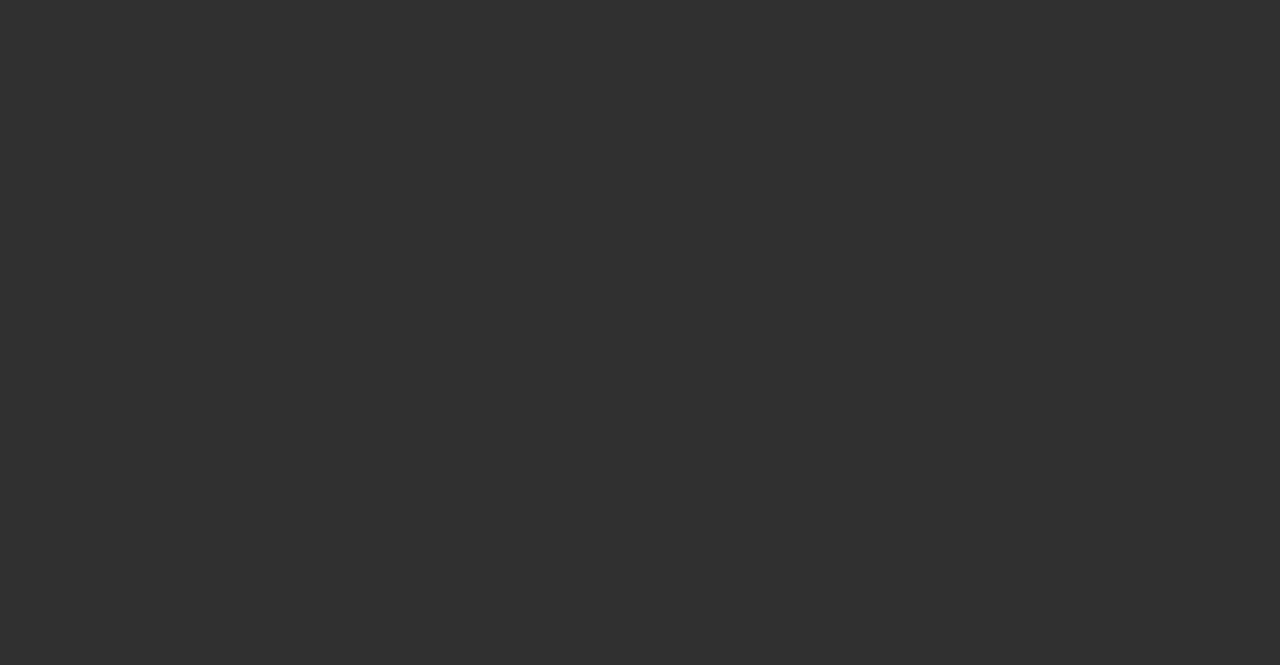 scroll, scrollTop: 0, scrollLeft: 0, axis: both 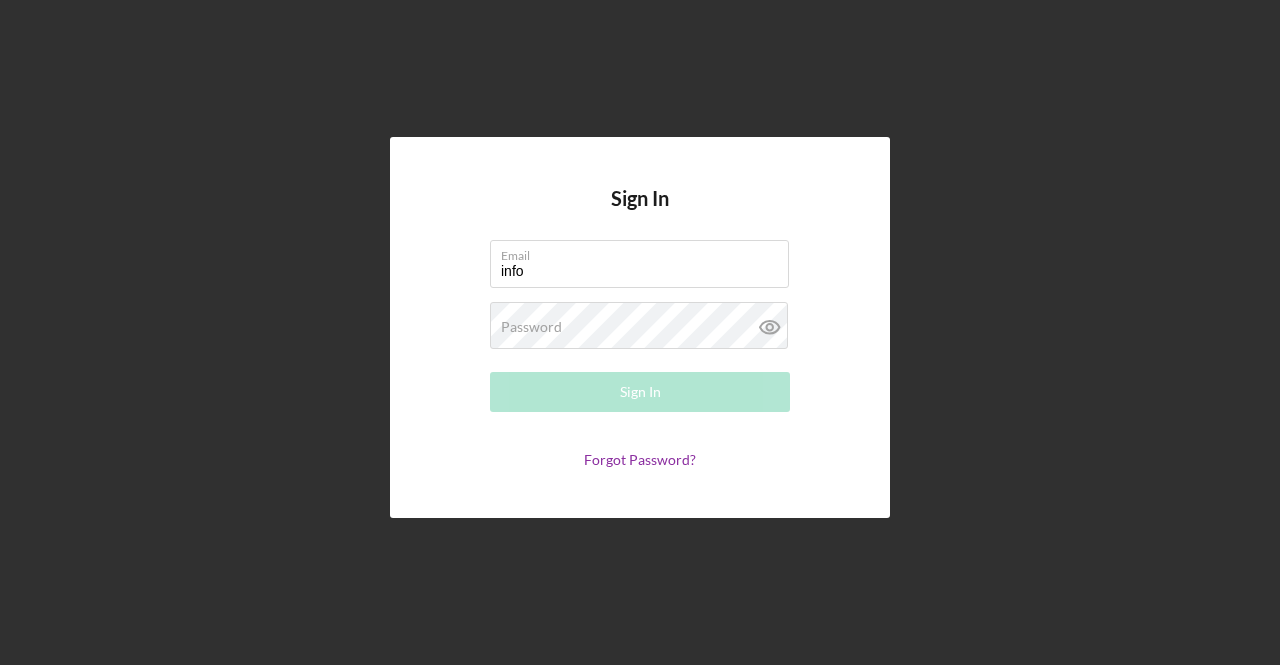 type on "INFO@[DOMAIN].COM" 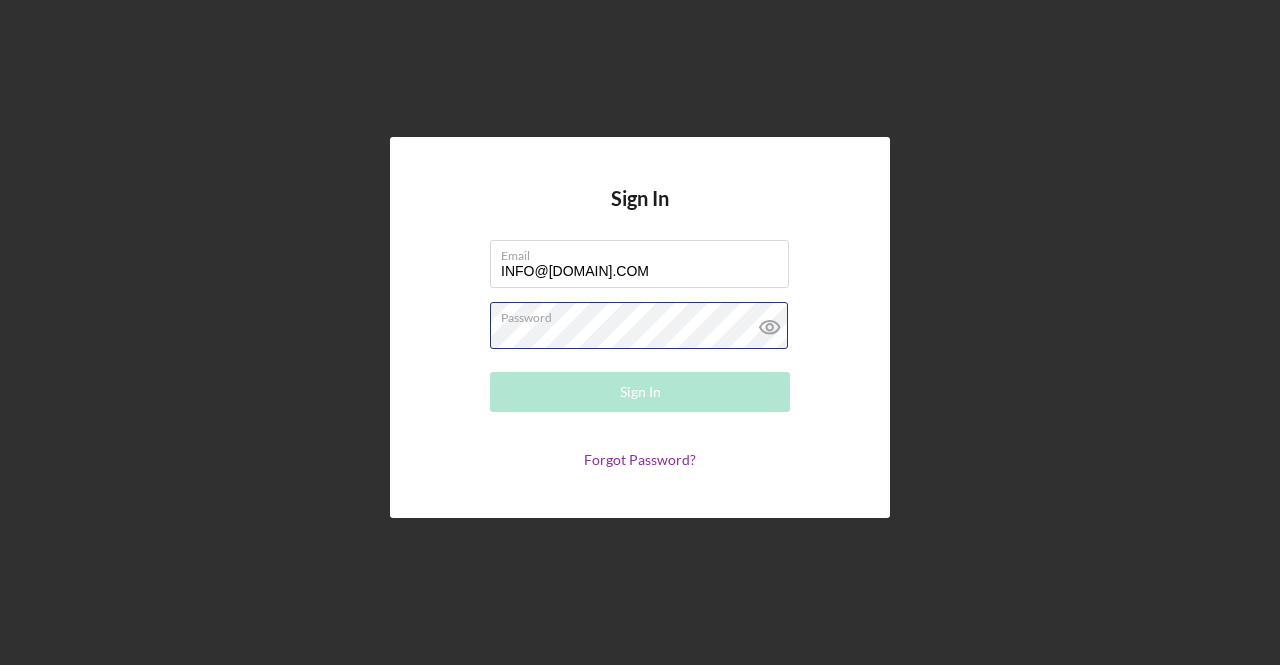 click on "Password Required" at bounding box center [640, 327] 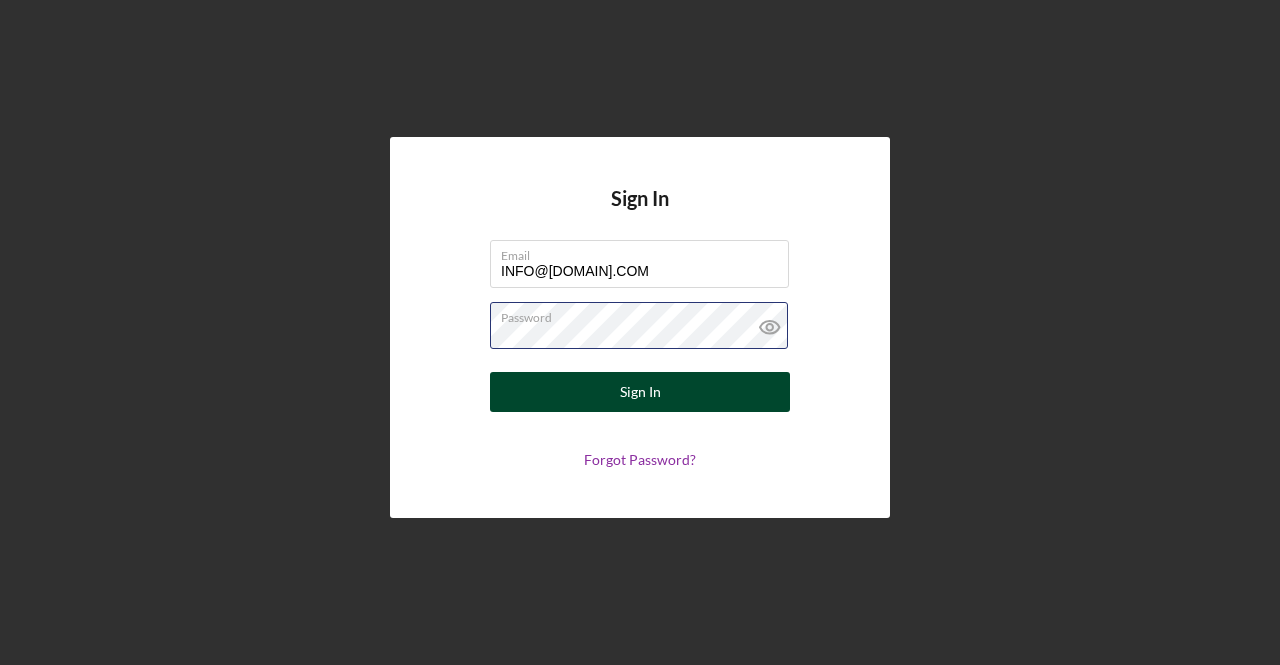 click on "Sign In" at bounding box center (640, 392) 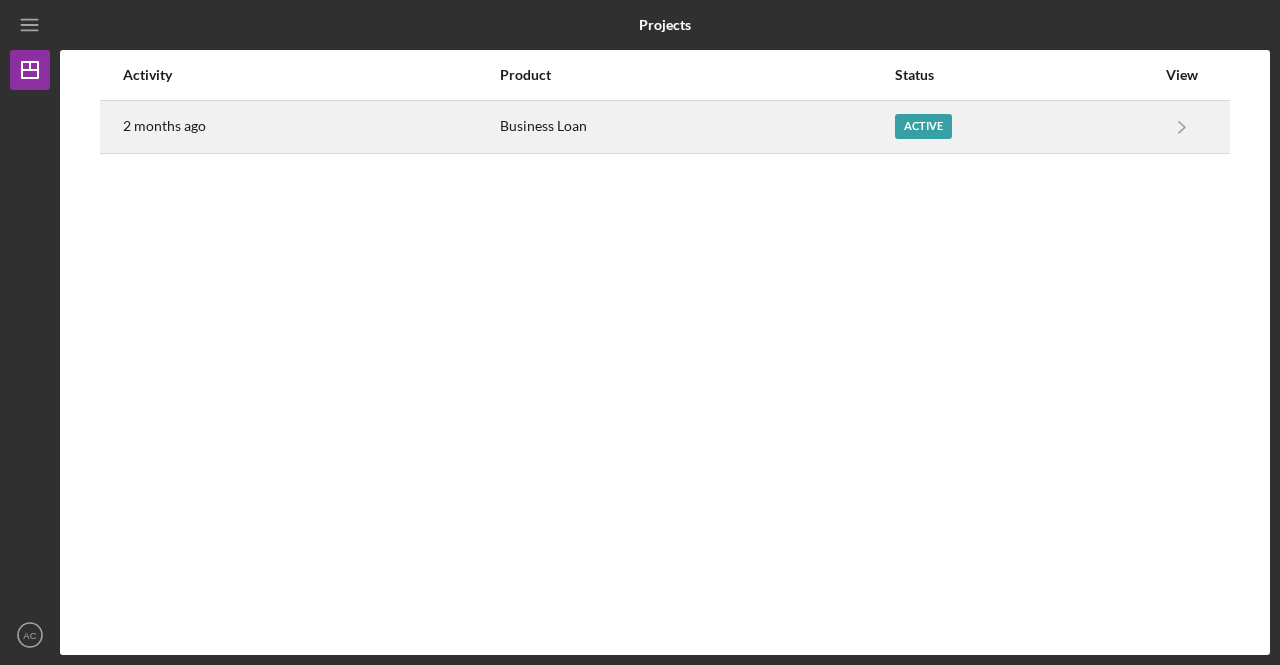 click on "Business Loan" at bounding box center (696, 127) 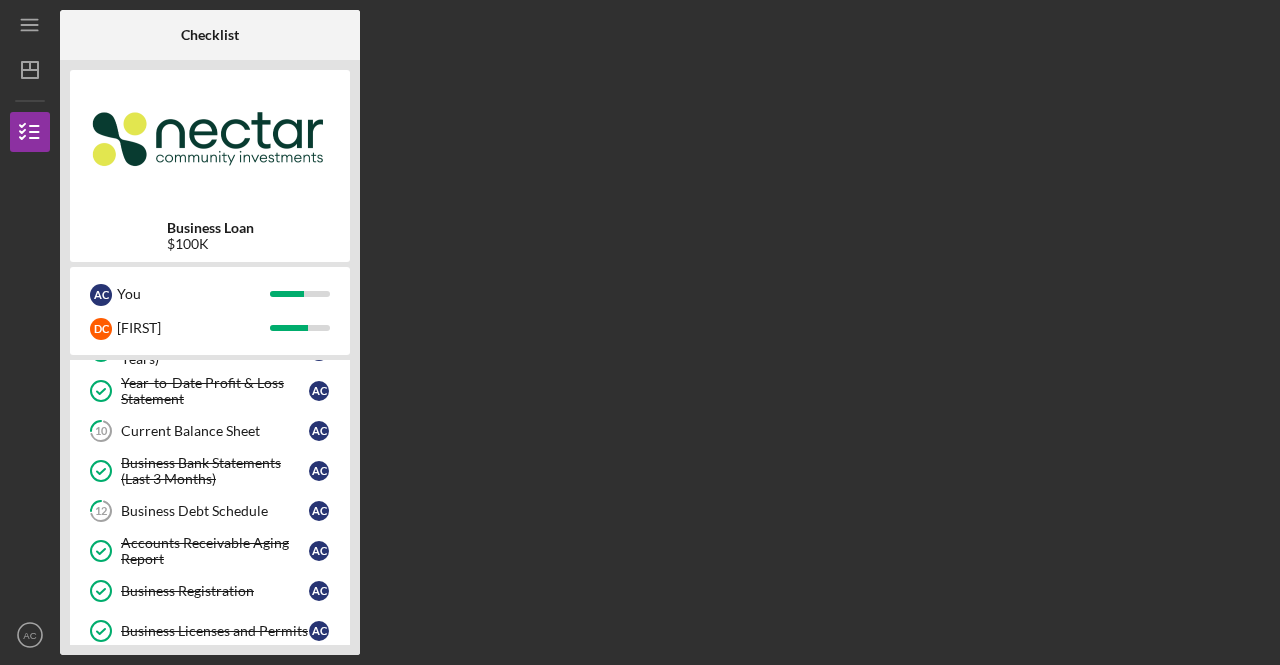 scroll, scrollTop: 854, scrollLeft: 0, axis: vertical 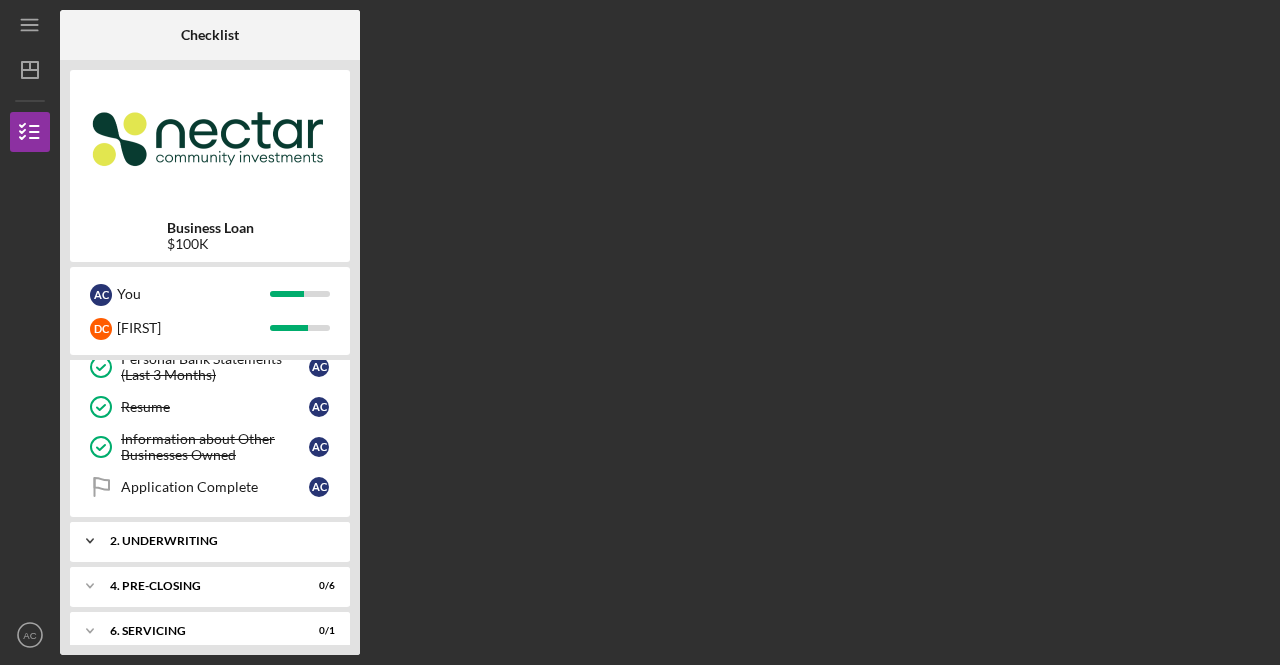 click on "Icon/Expander 2. Underwriting 0 / 1" at bounding box center (210, 541) 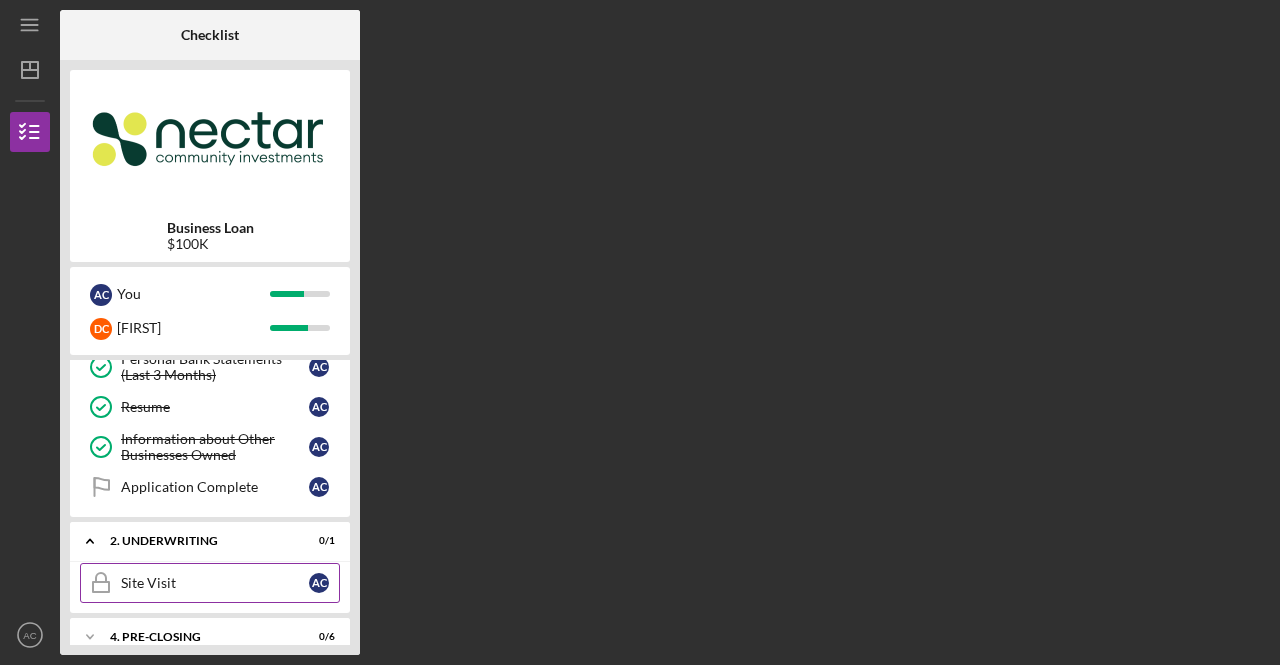 click on "Site Visit" at bounding box center [215, 583] 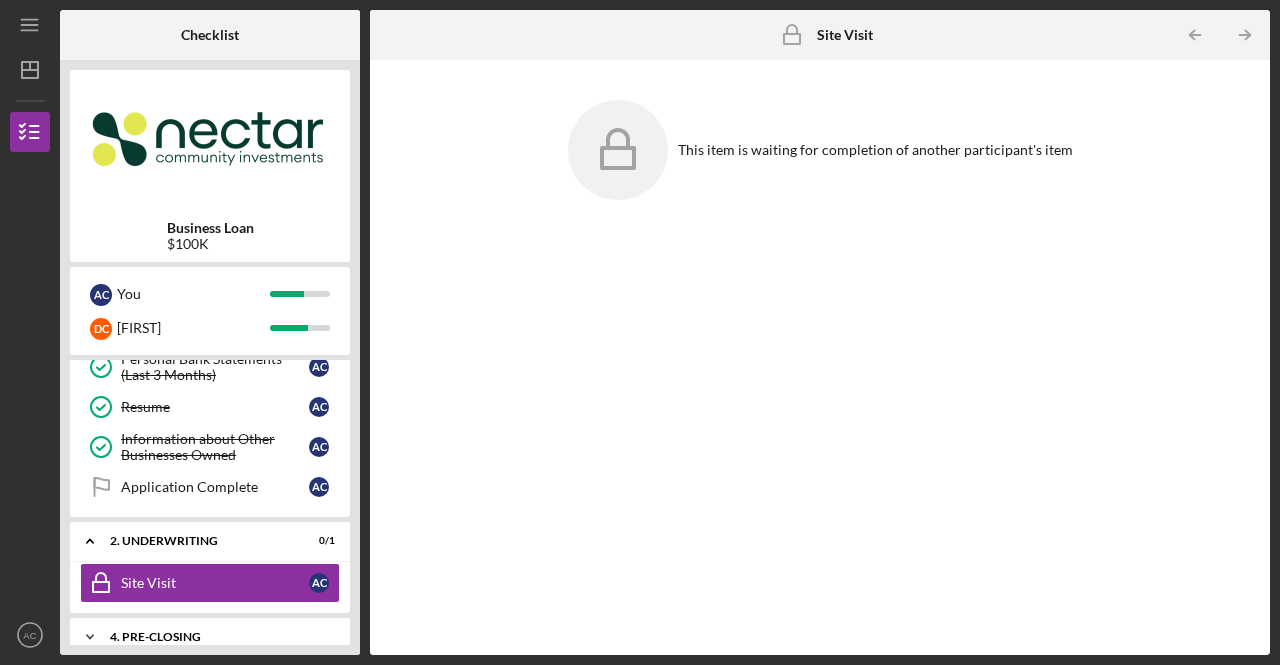 click on "Icon/Expander 4. Pre-Closing 0 / 6" at bounding box center [210, 637] 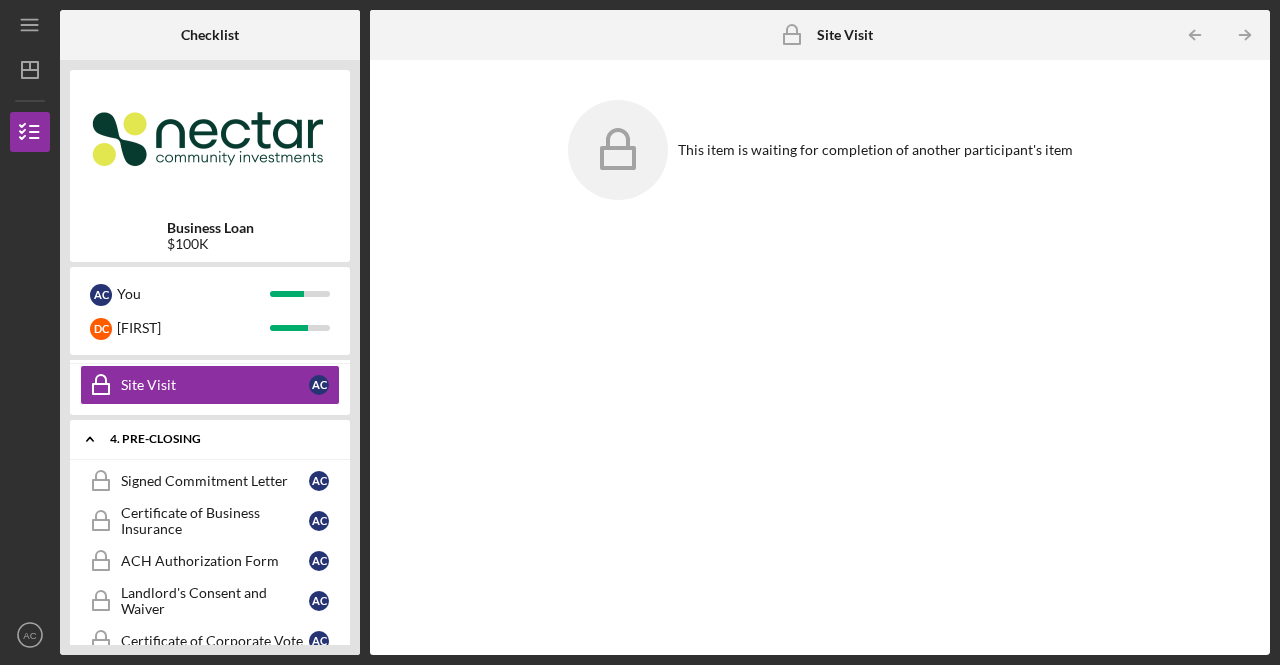 scroll, scrollTop: 1046, scrollLeft: 0, axis: vertical 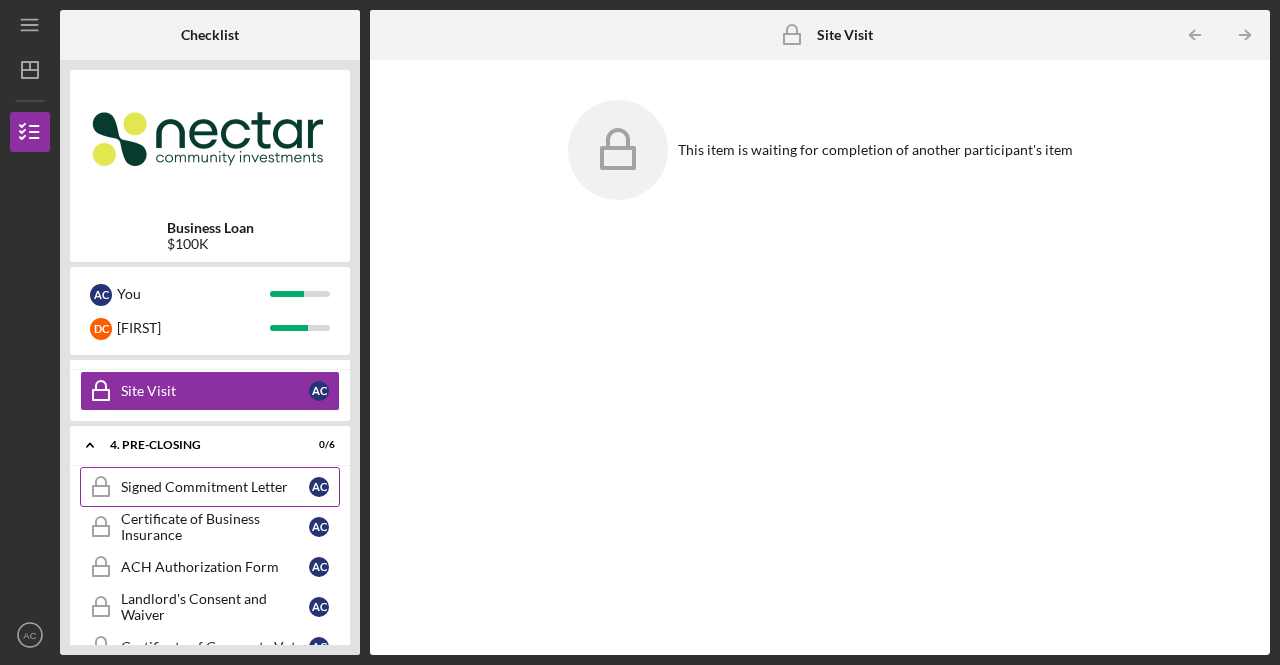 click on "Signed Commitment Letter" at bounding box center [215, 487] 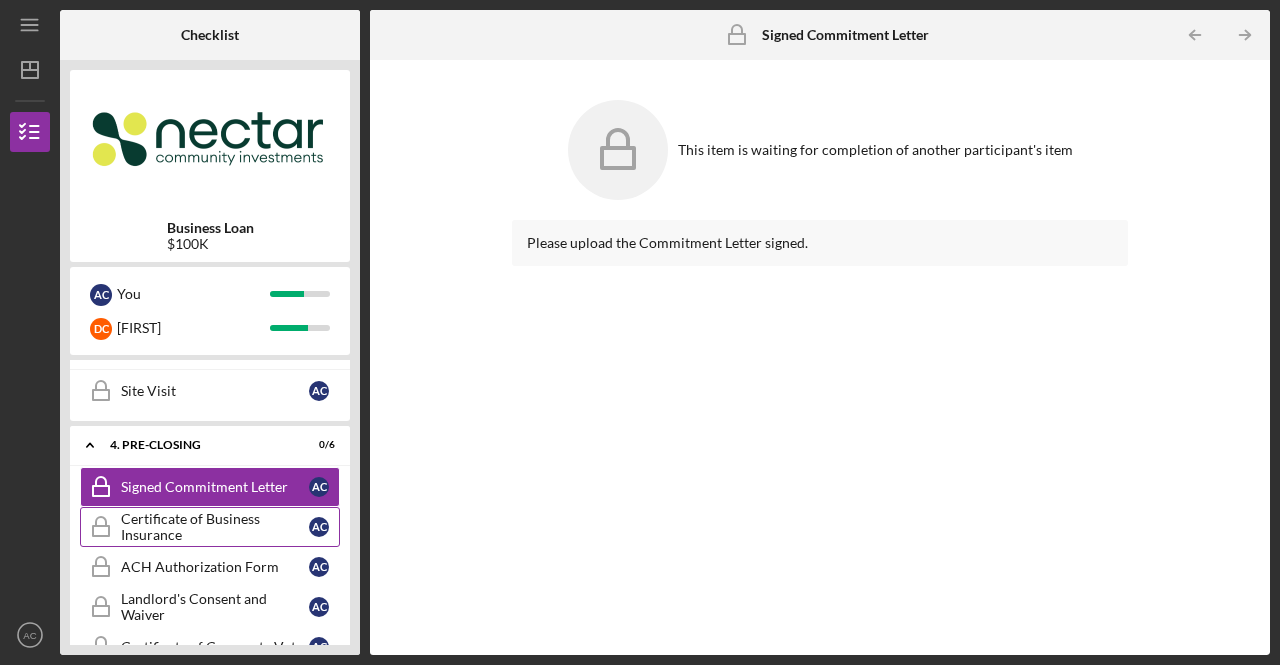 click on "Certificate of Business Insurance" at bounding box center (215, 527) 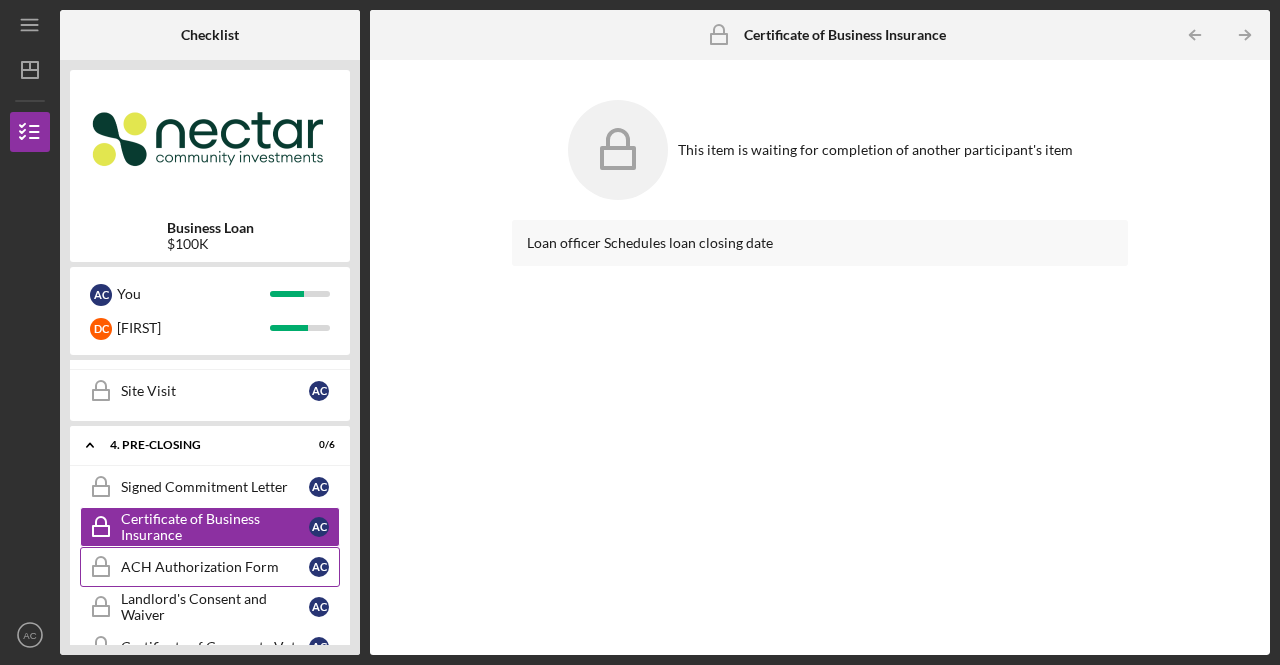 click on "ACH Authorization Form ACH Authorization Form A C" at bounding box center (210, 567) 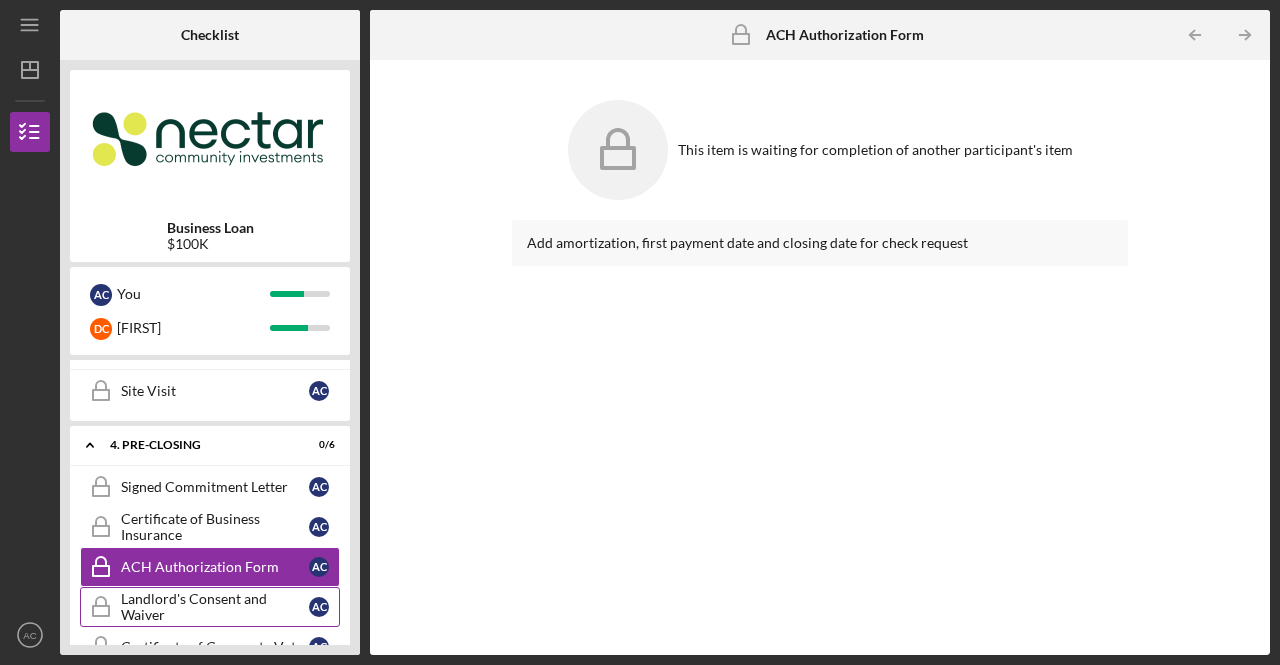 click on "Landlord's Consent and Waiver" at bounding box center [215, 607] 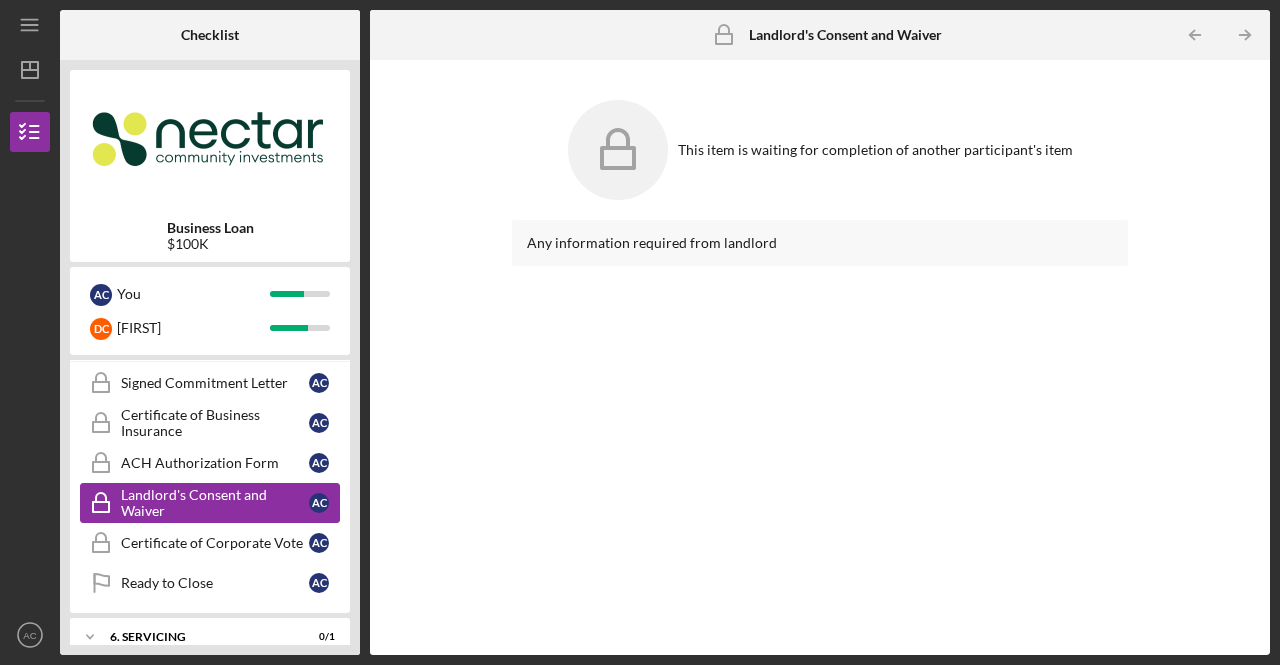 scroll, scrollTop: 1151, scrollLeft: 0, axis: vertical 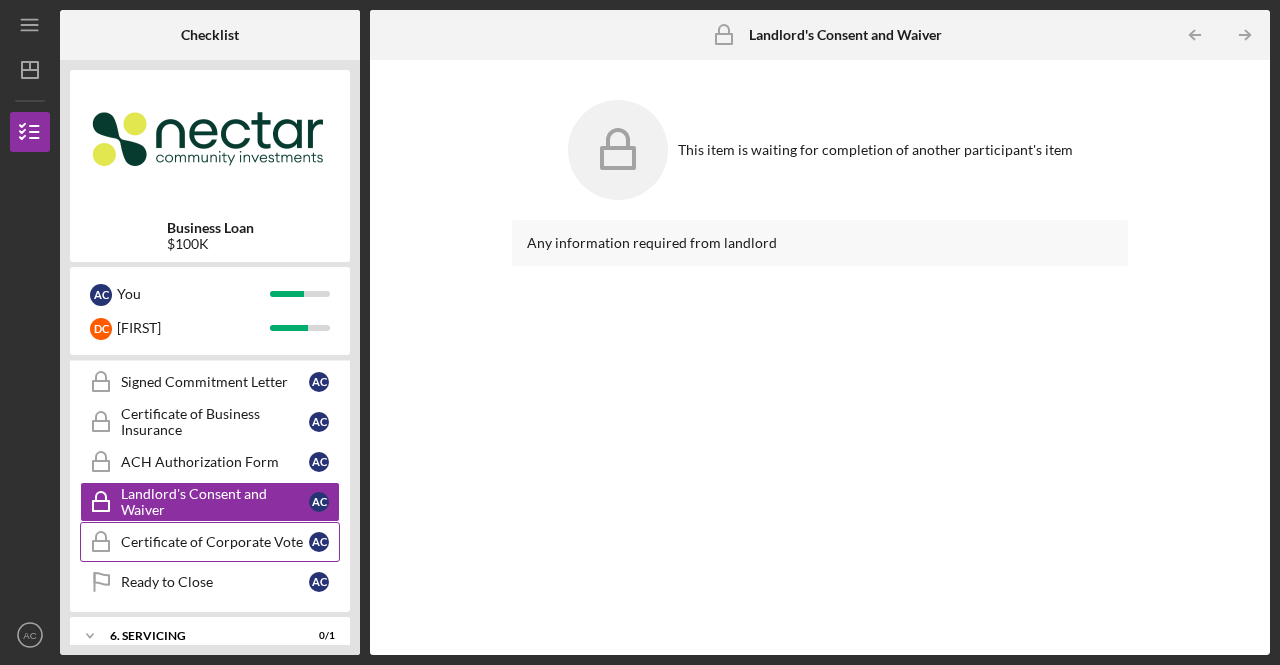 click on "Certificate of Corporate Vote" at bounding box center (215, 542) 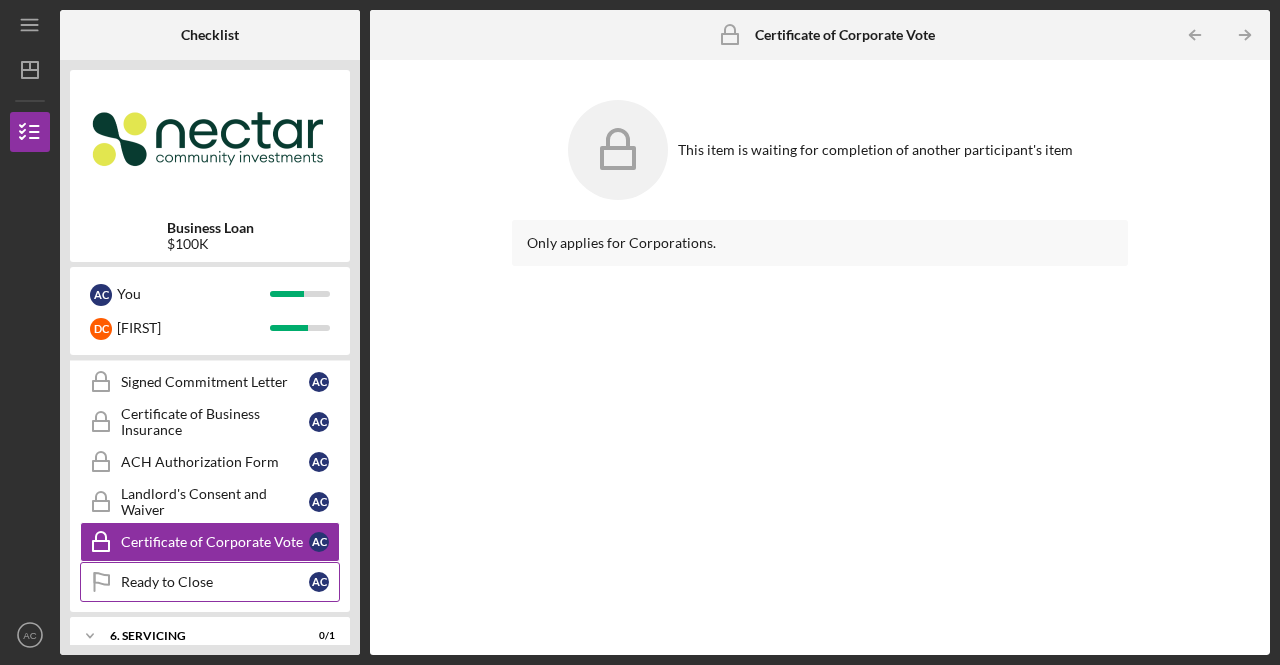 click on "Ready to Close" at bounding box center [215, 582] 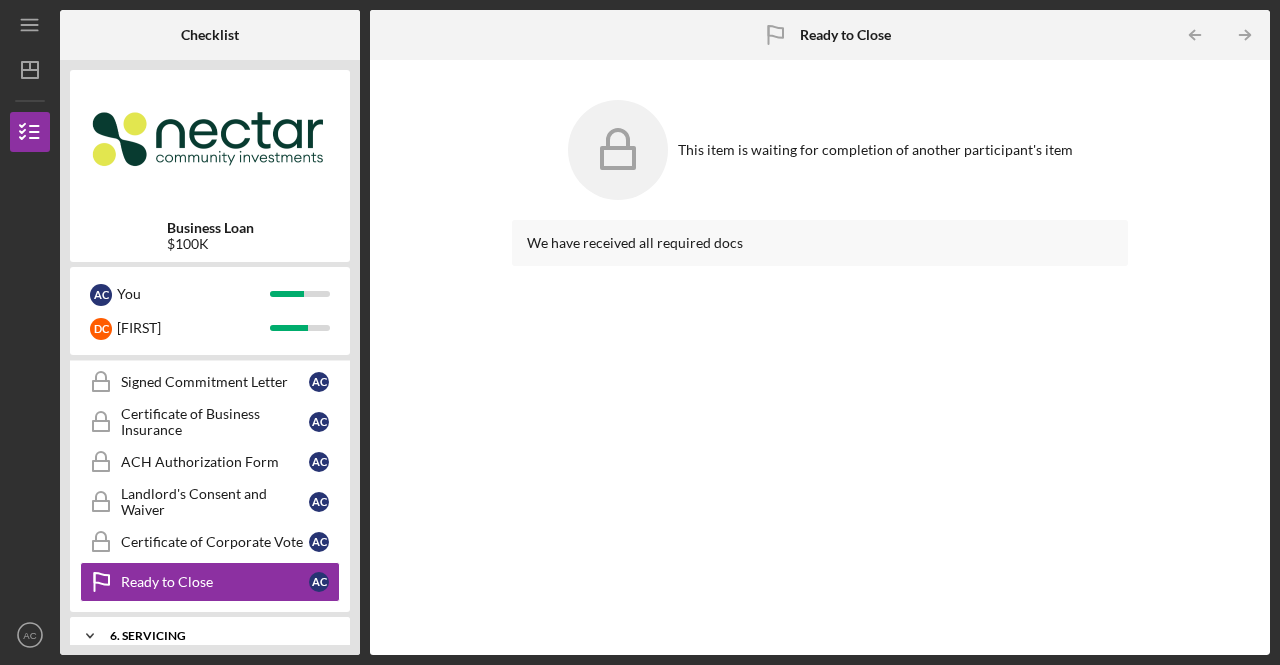 click on "Icon/Expander 6. Servicing 0 / 1" at bounding box center [210, 636] 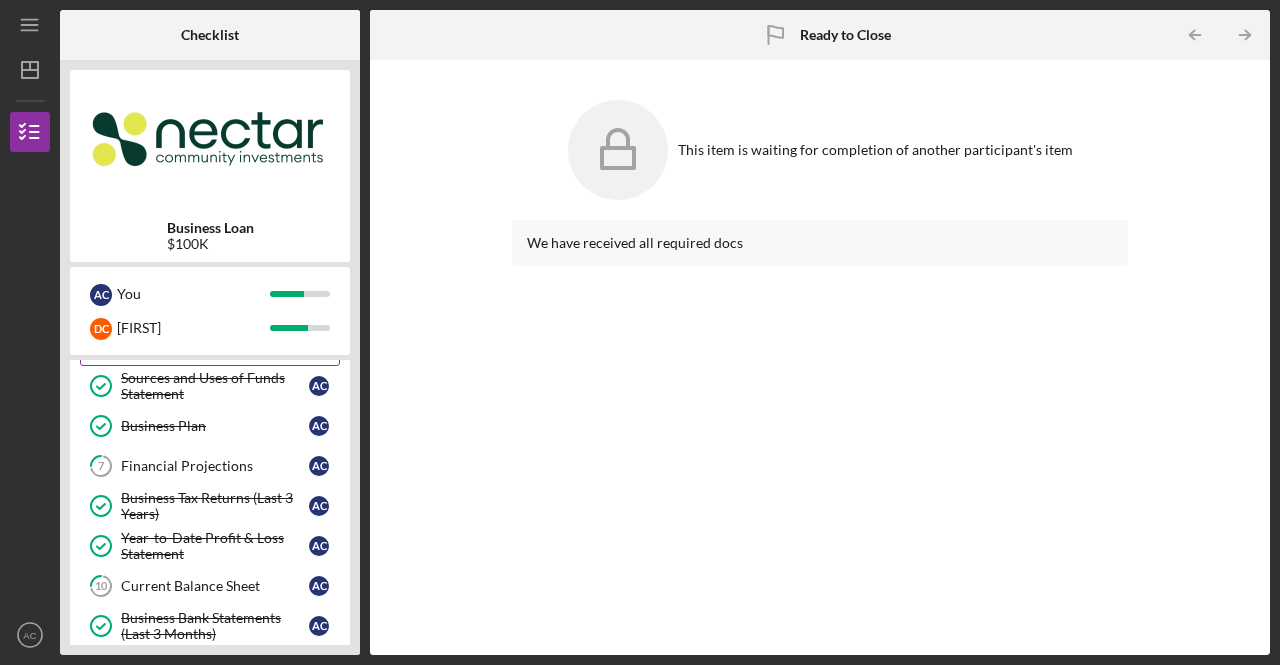 scroll, scrollTop: 215, scrollLeft: 0, axis: vertical 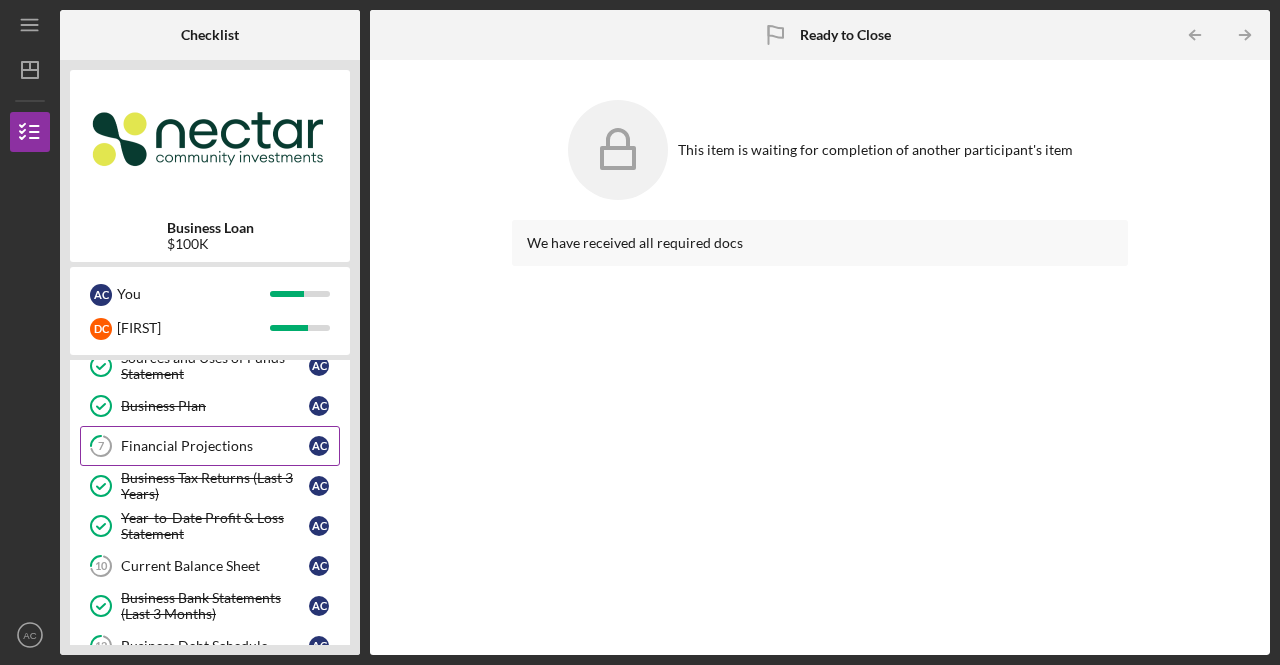 click on "Financial Projections" at bounding box center [215, 446] 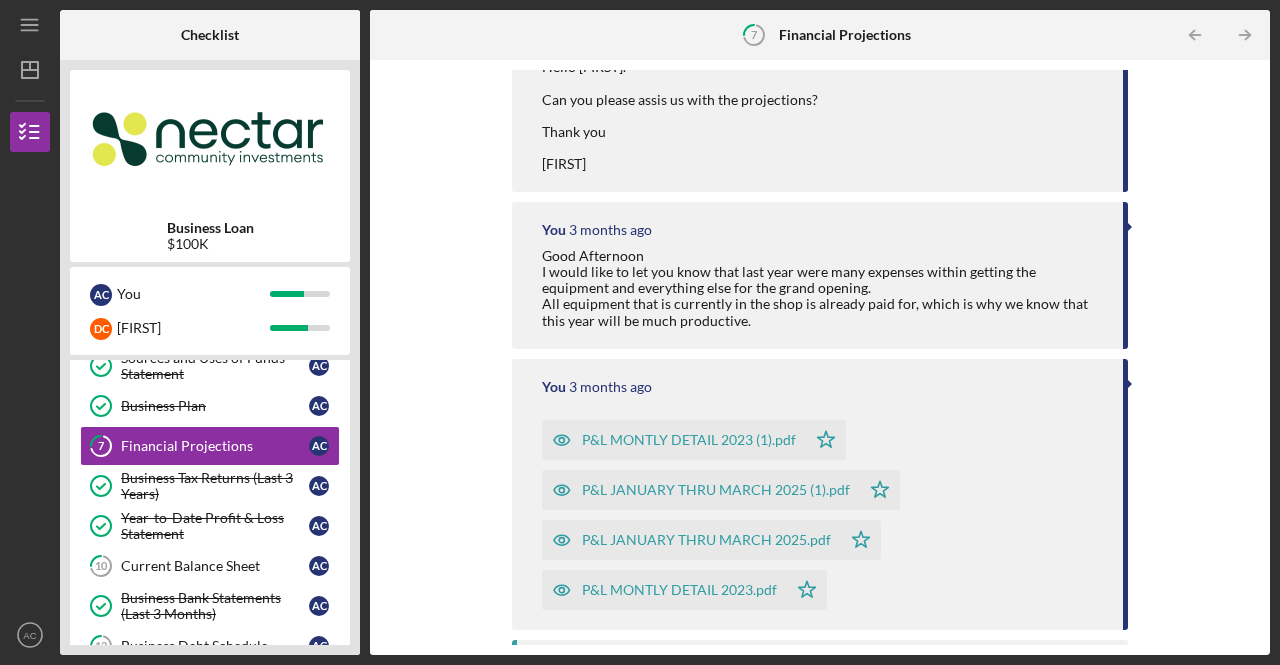 scroll, scrollTop: 524, scrollLeft: 0, axis: vertical 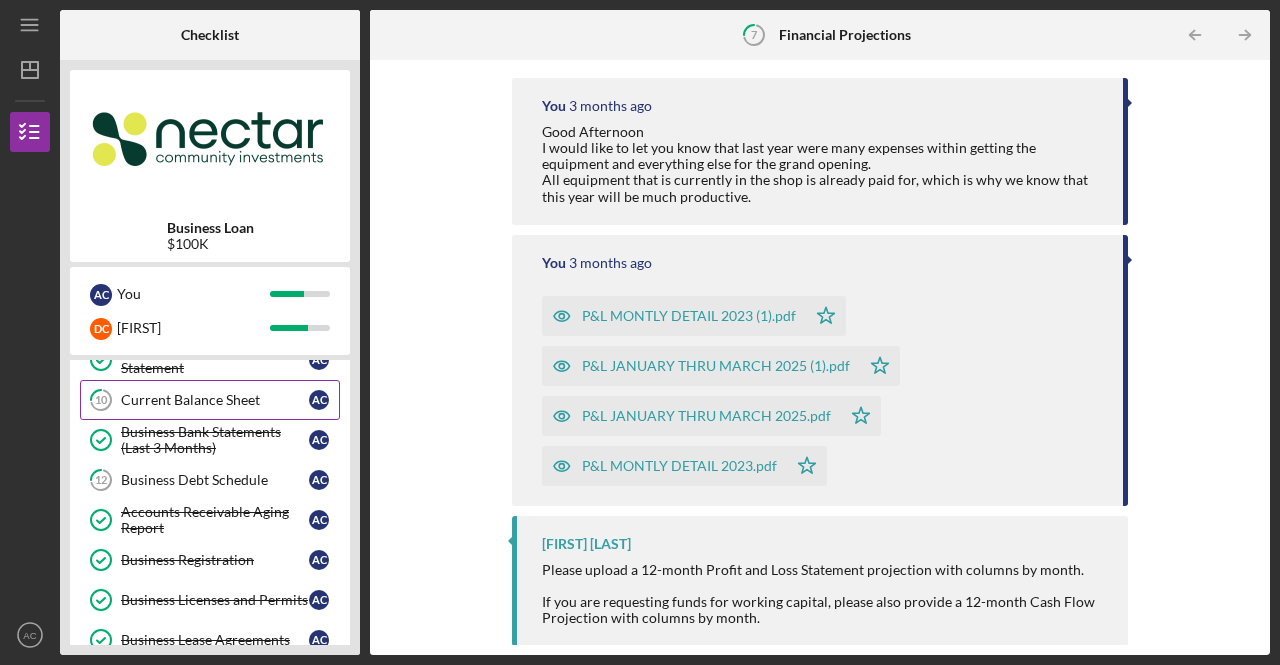 click on "10 Current Balance Sheet A C" at bounding box center (210, 400) 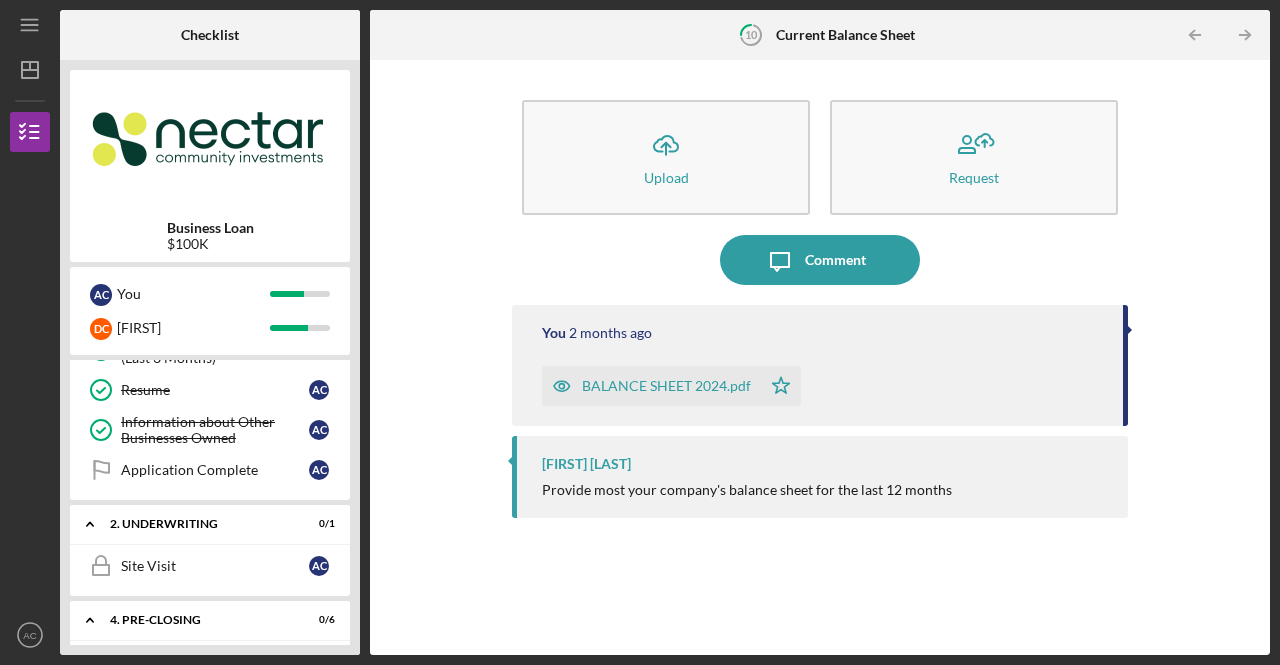 scroll, scrollTop: 873, scrollLeft: 0, axis: vertical 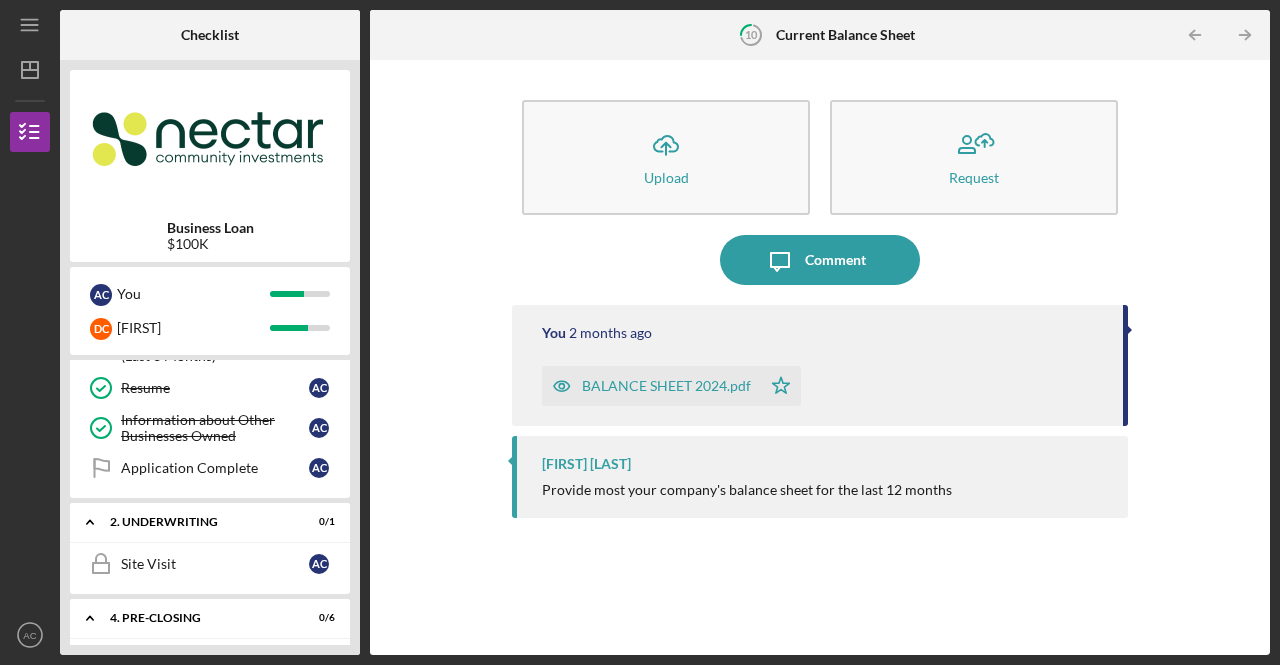 click on "Application Complete" at bounding box center (215, 468) 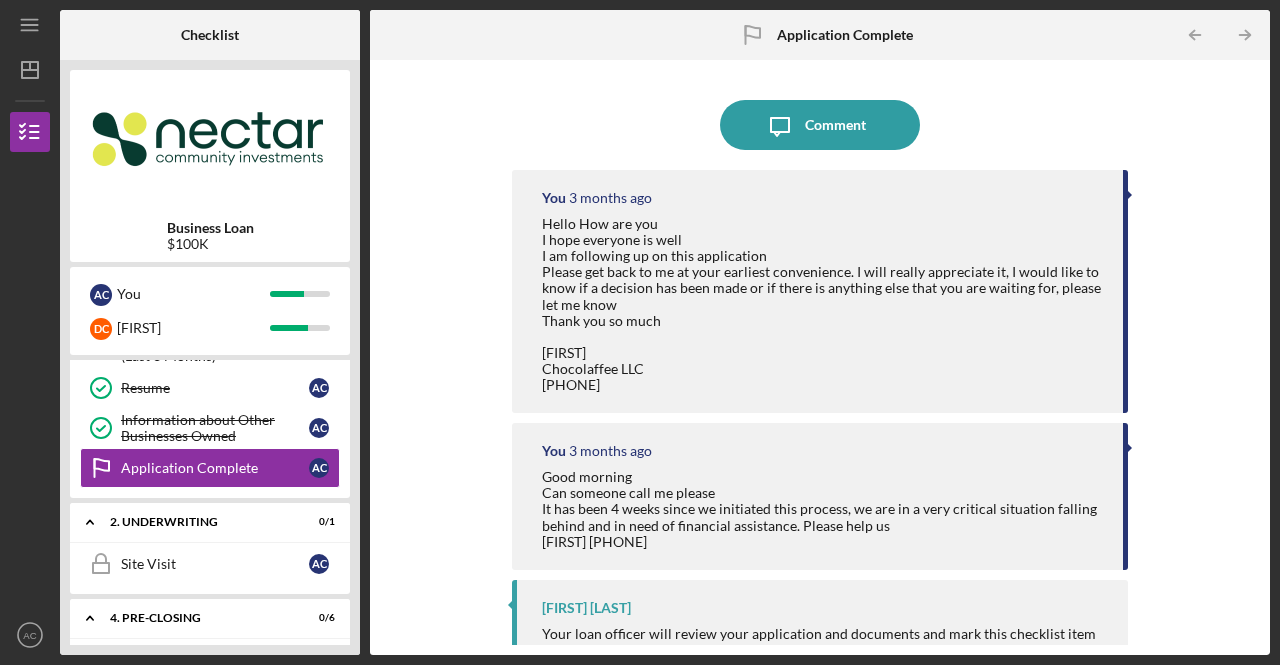 scroll, scrollTop: 32, scrollLeft: 0, axis: vertical 